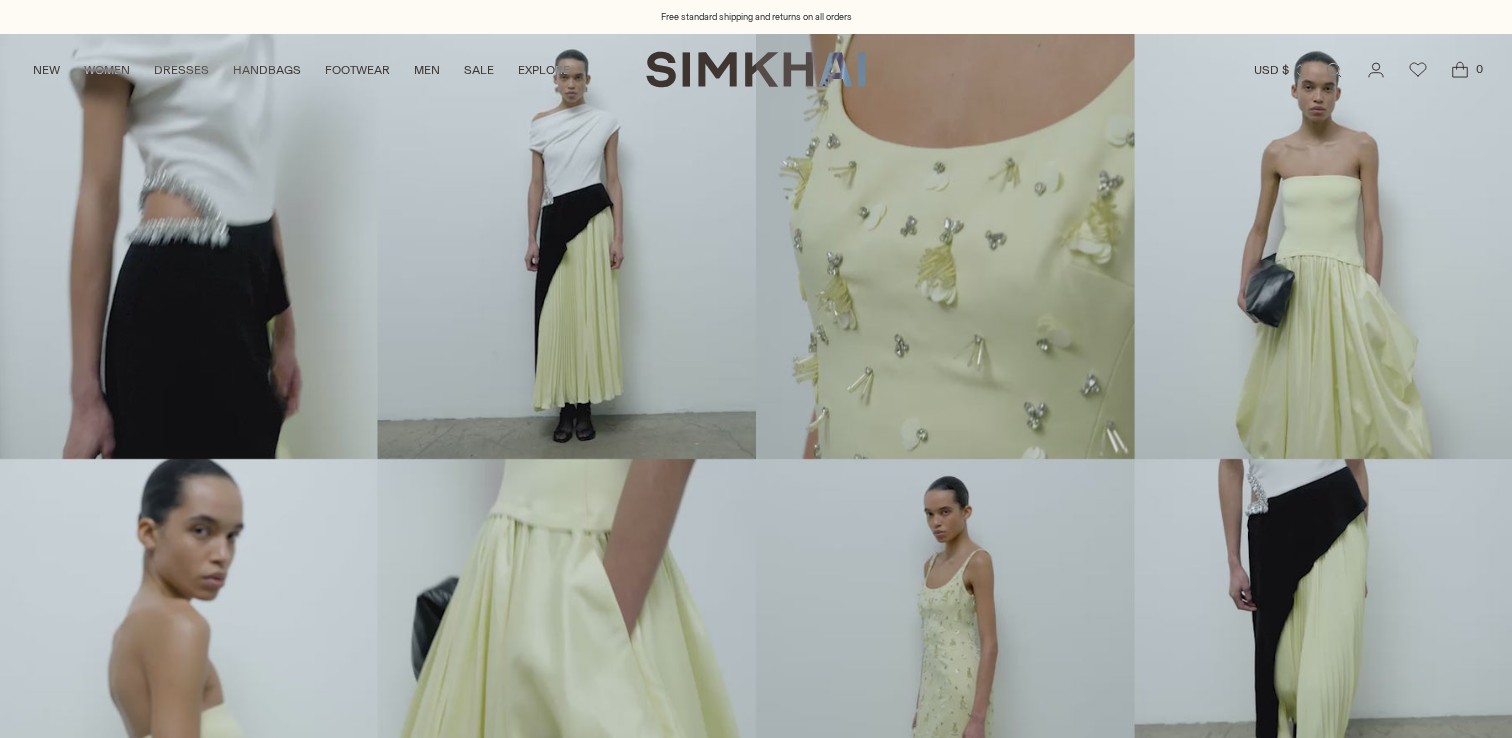 scroll, scrollTop: 0, scrollLeft: 0, axis: both 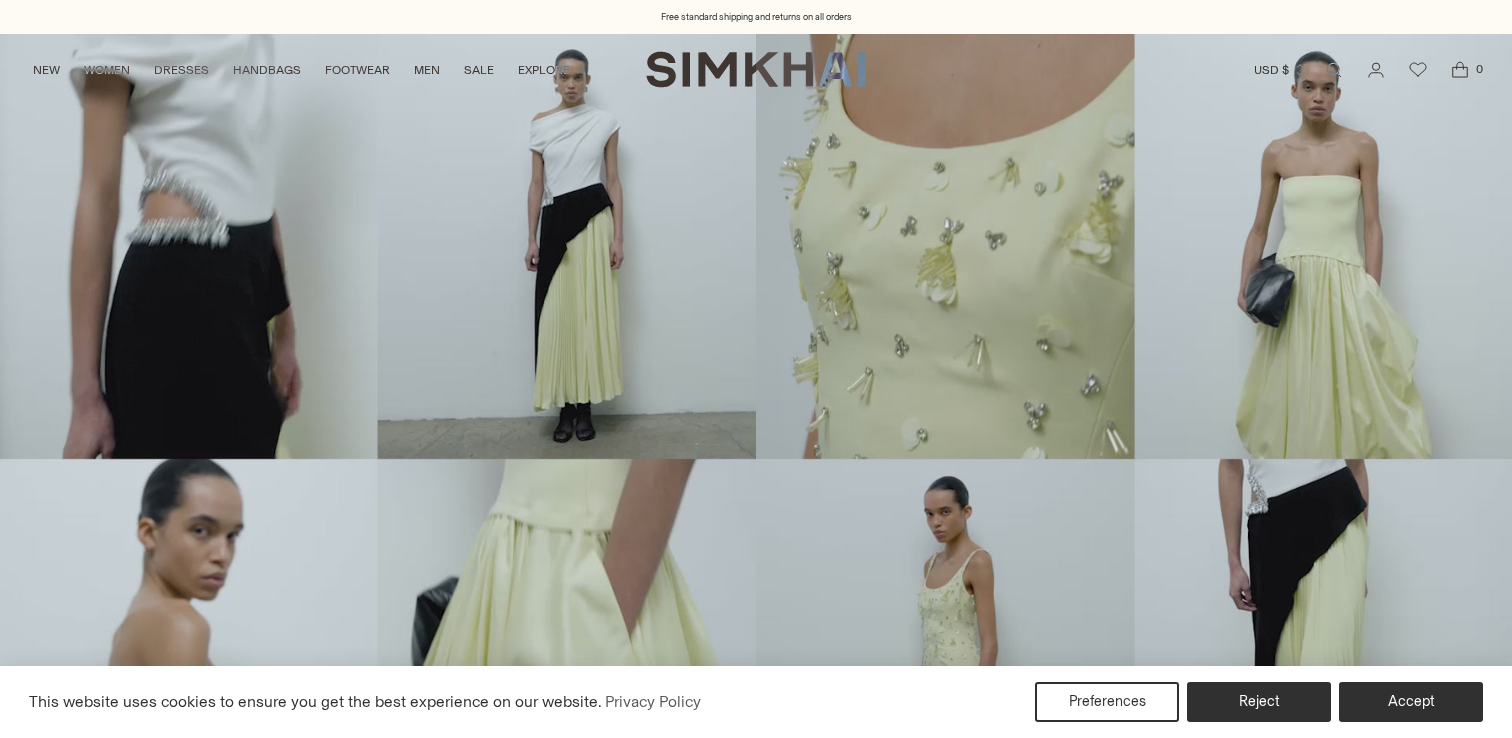 click at bounding box center (756, 5899) 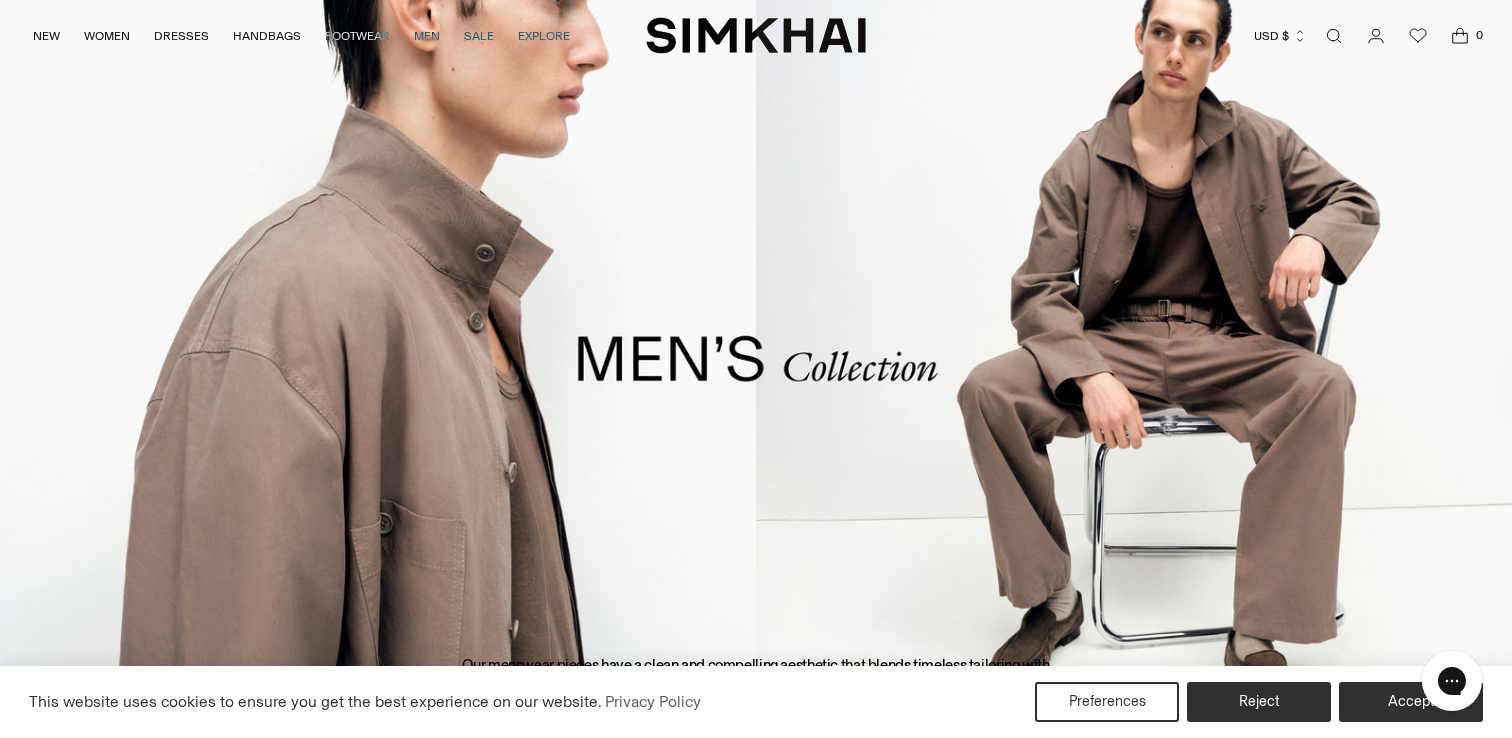 scroll, scrollTop: 5143, scrollLeft: 0, axis: vertical 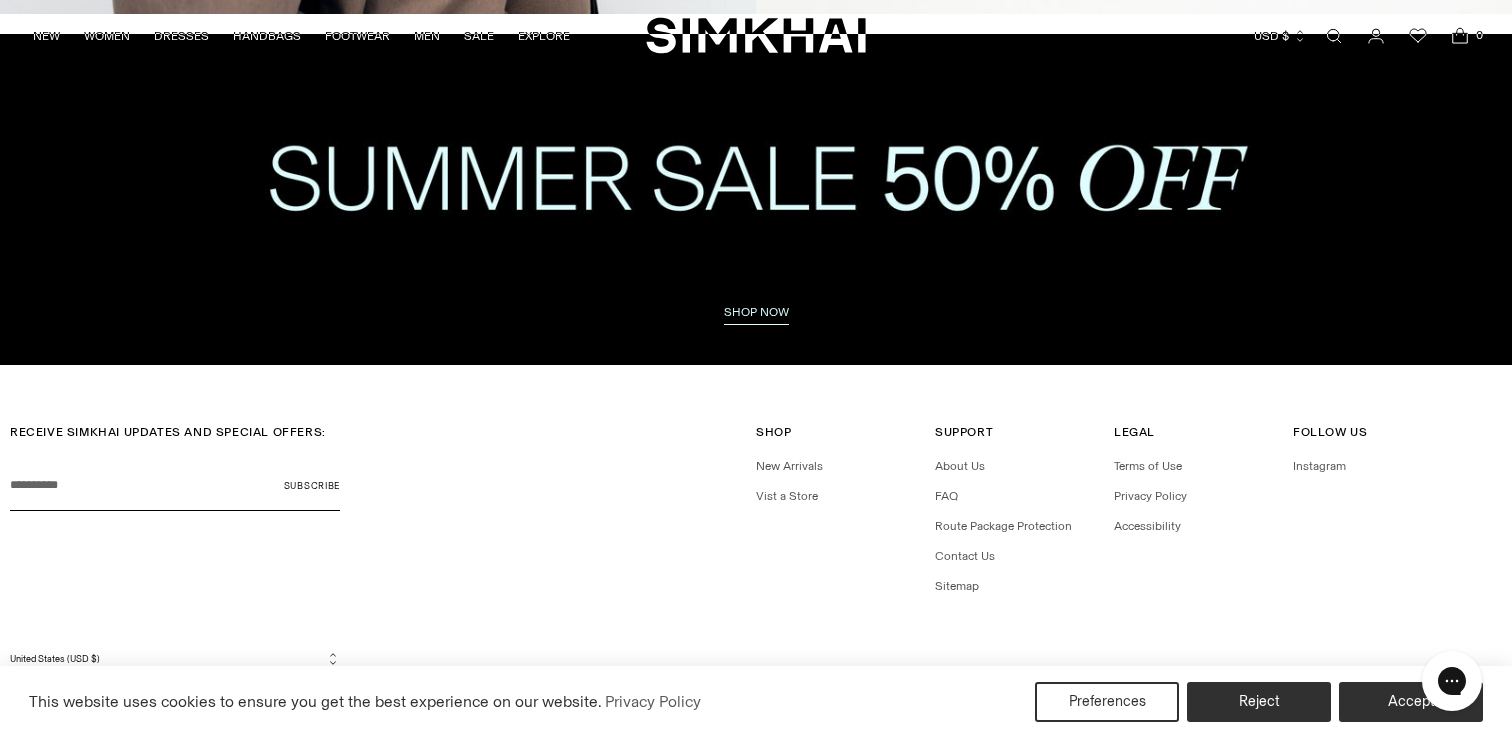 click on "Shop now" at bounding box center (756, 312) 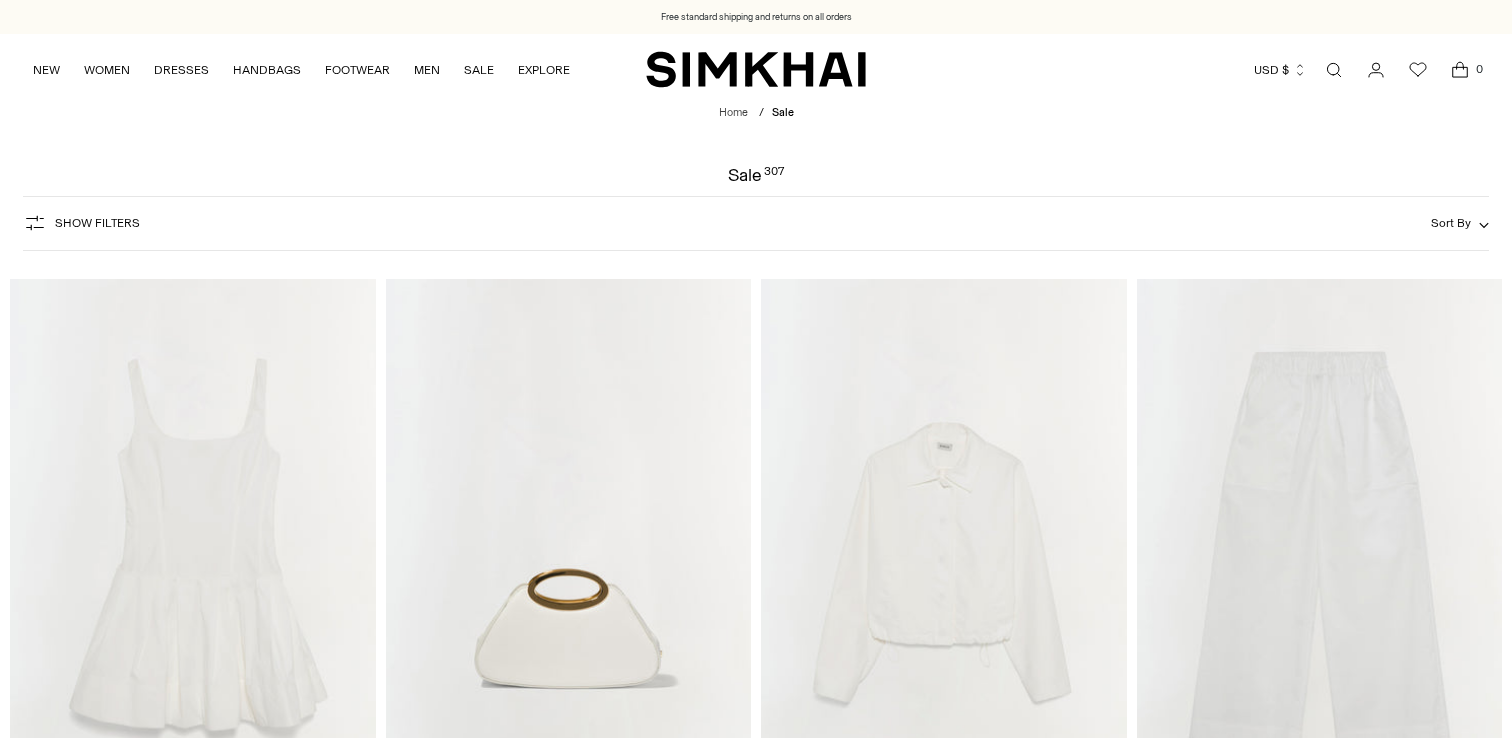 scroll, scrollTop: 0, scrollLeft: 0, axis: both 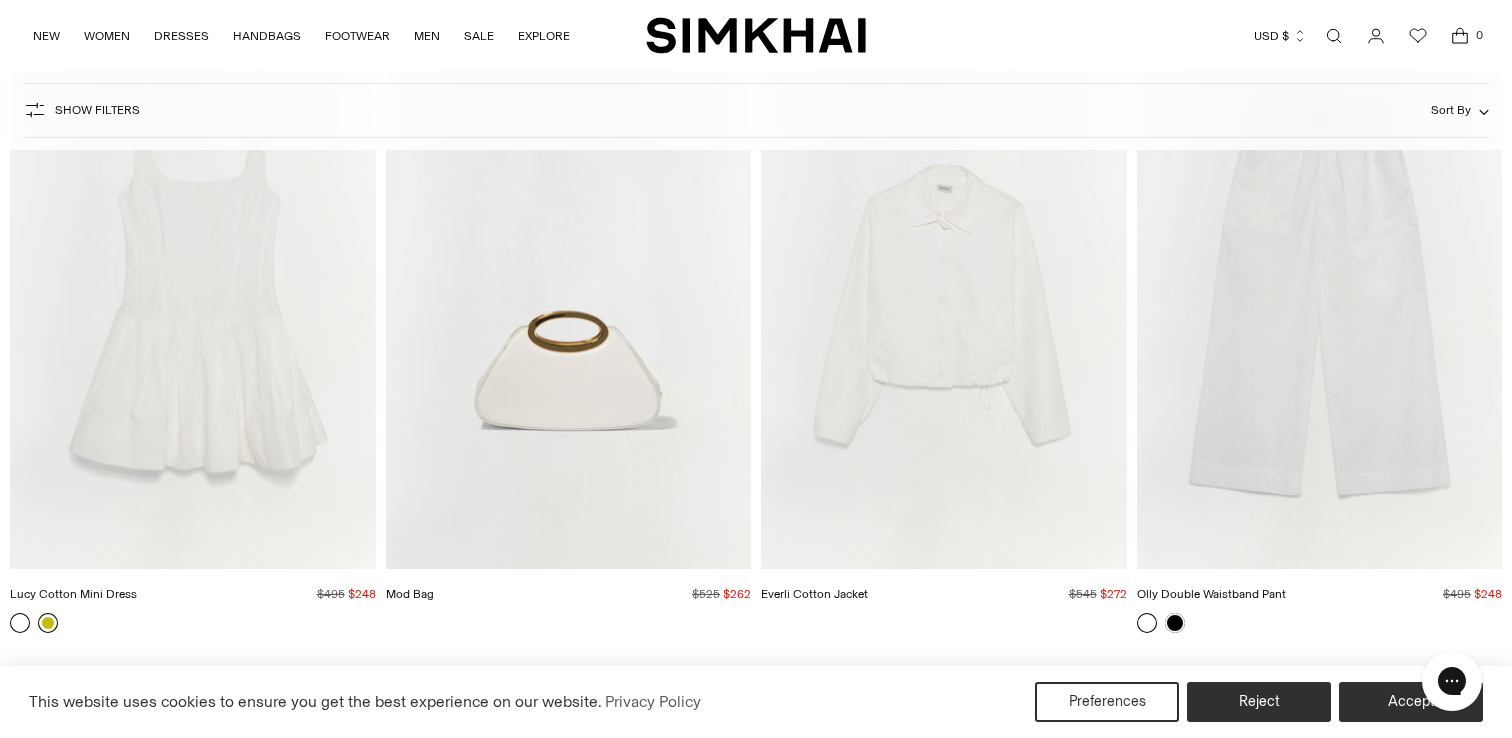 click at bounding box center [48, 623] 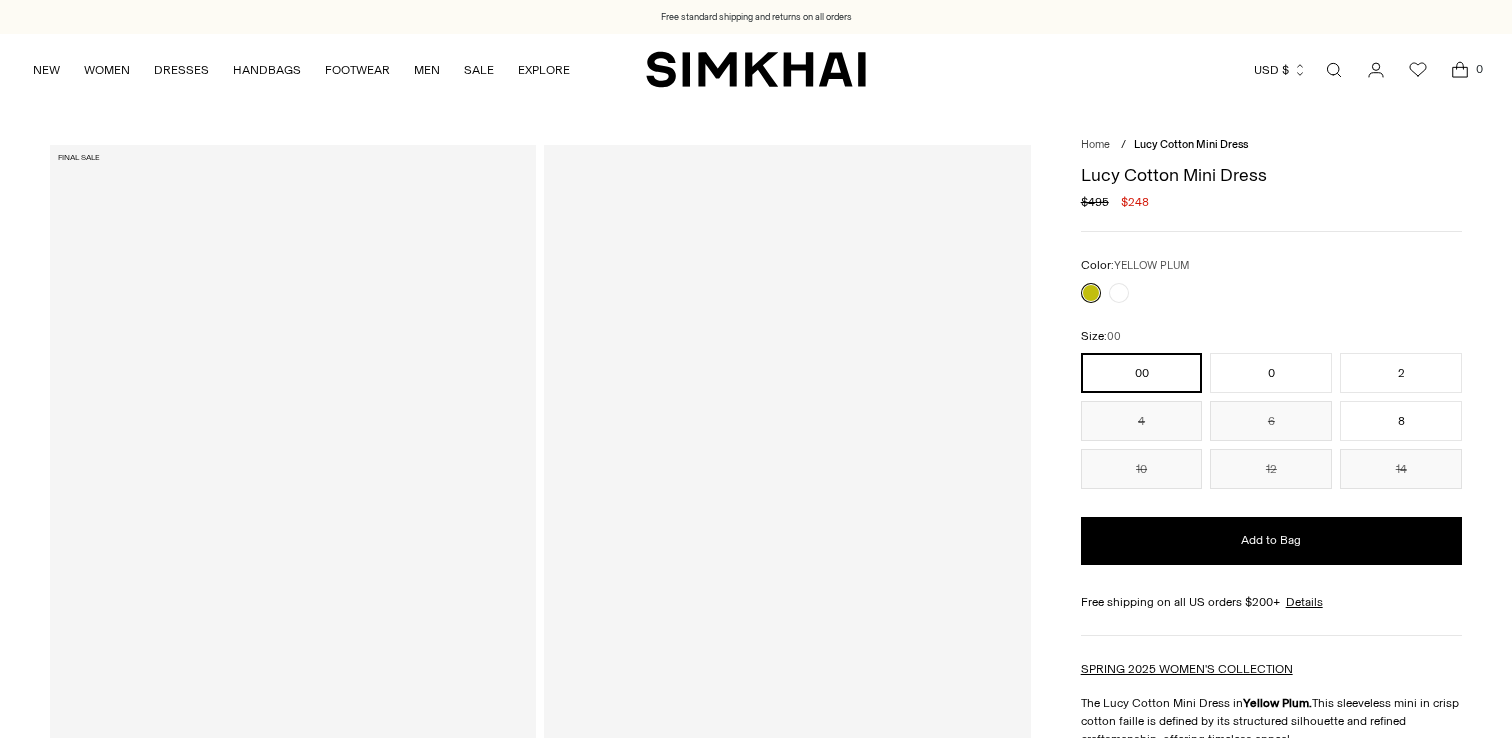 scroll, scrollTop: 0, scrollLeft: 0, axis: both 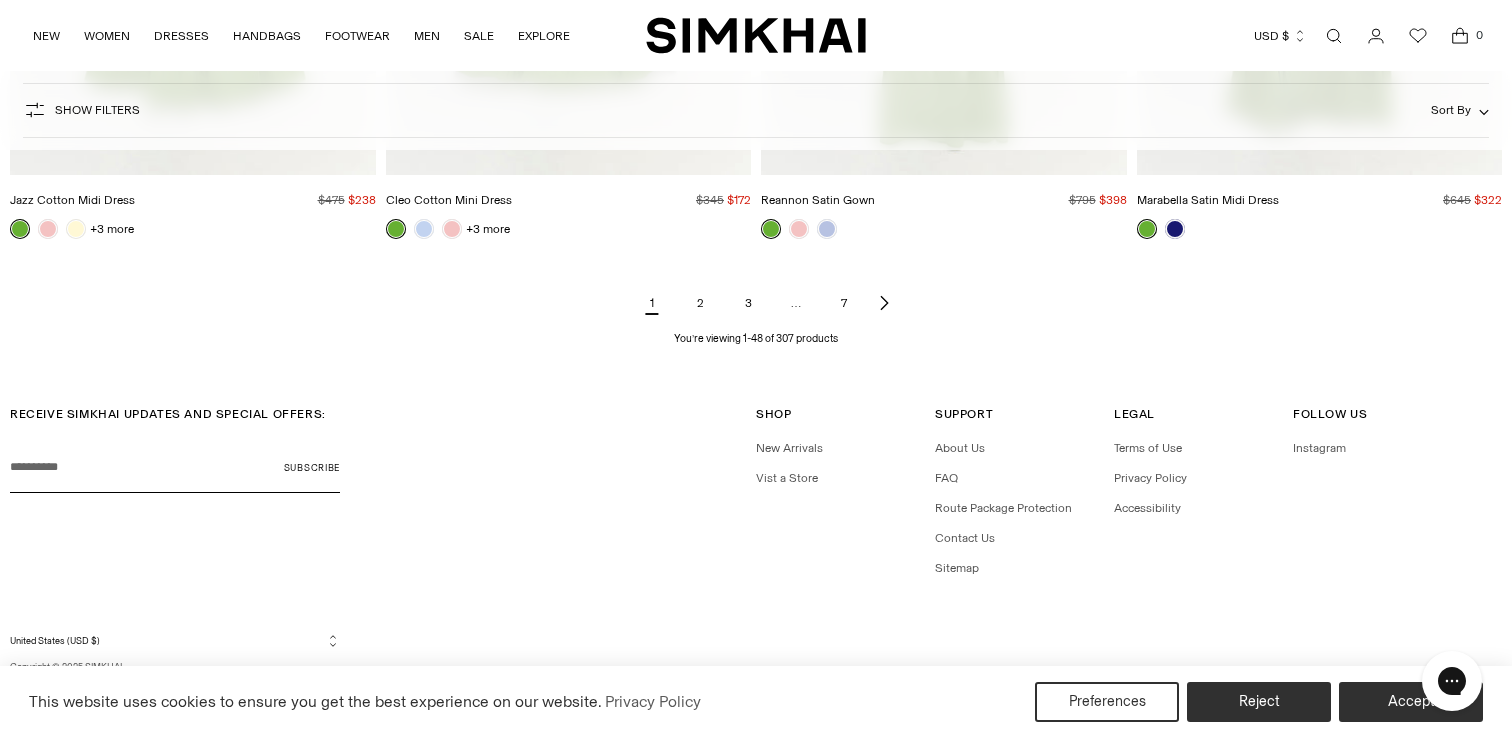 click on "2" at bounding box center (700, 303) 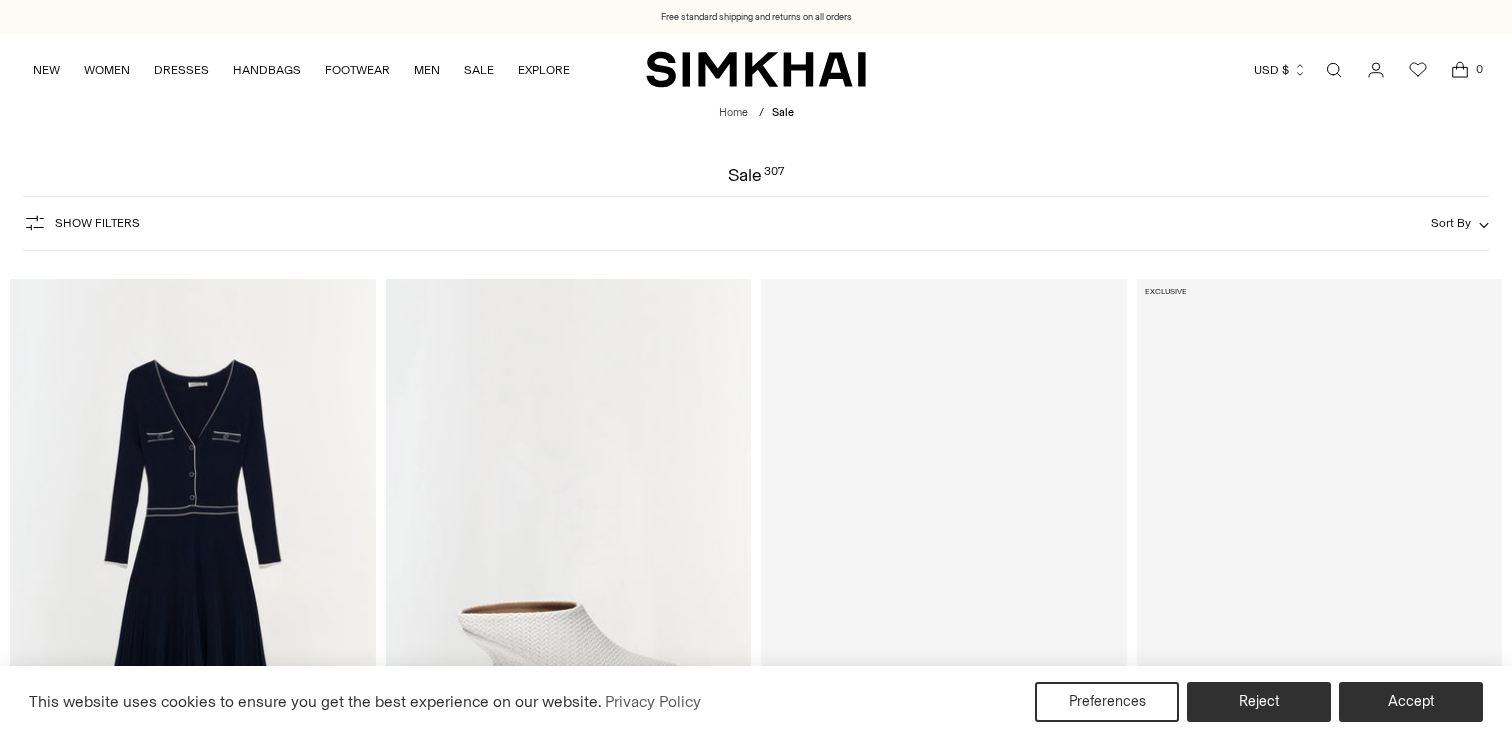 scroll, scrollTop: 187, scrollLeft: 0, axis: vertical 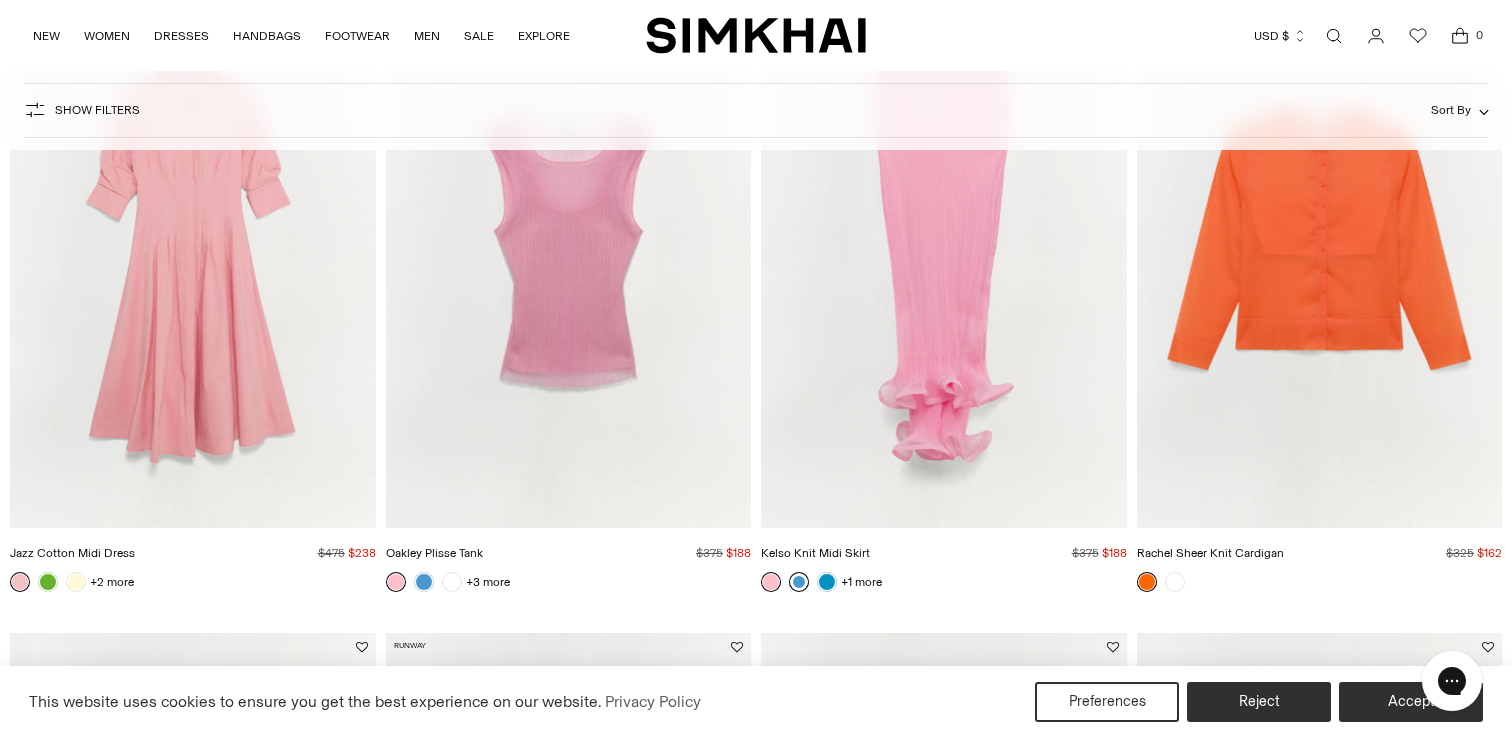 click at bounding box center (799, 582) 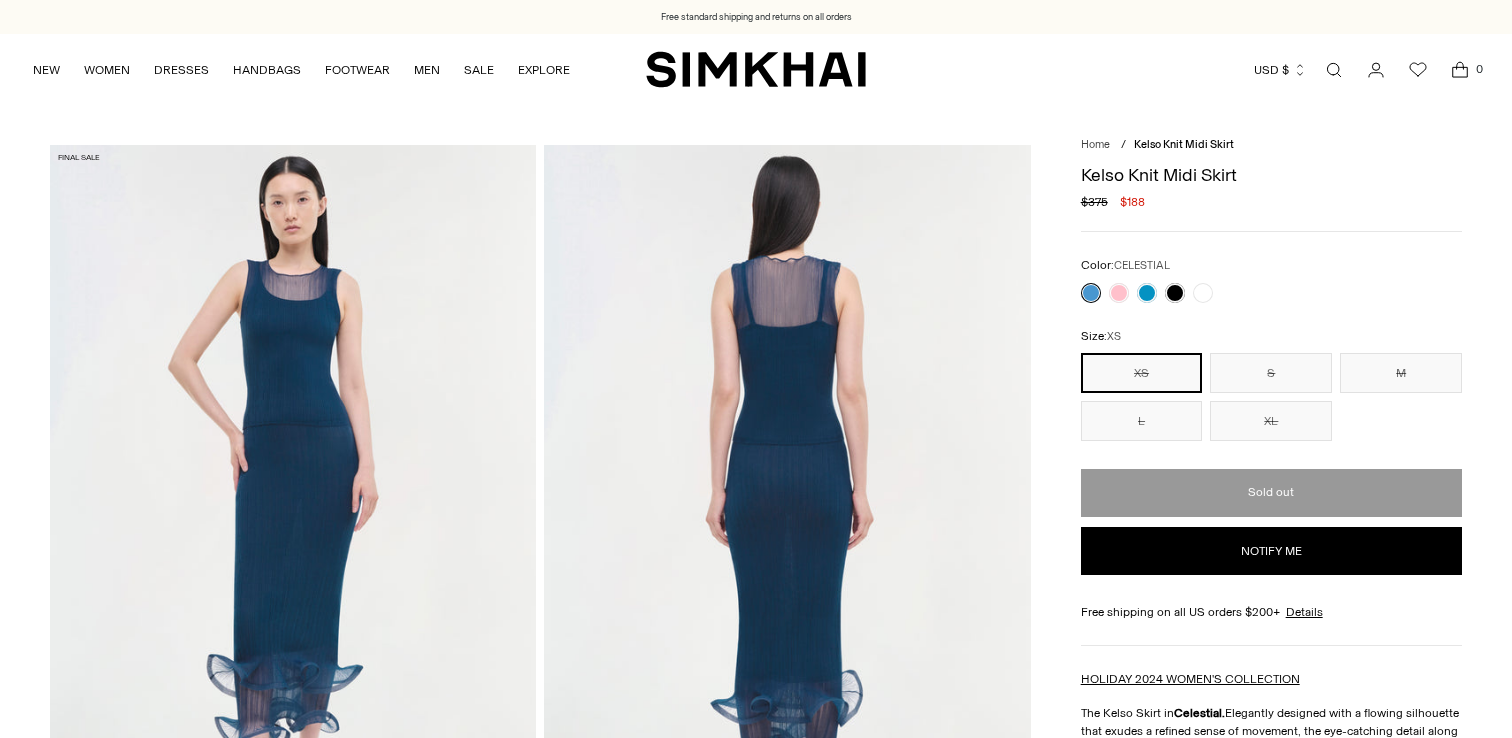 scroll, scrollTop: 0, scrollLeft: 0, axis: both 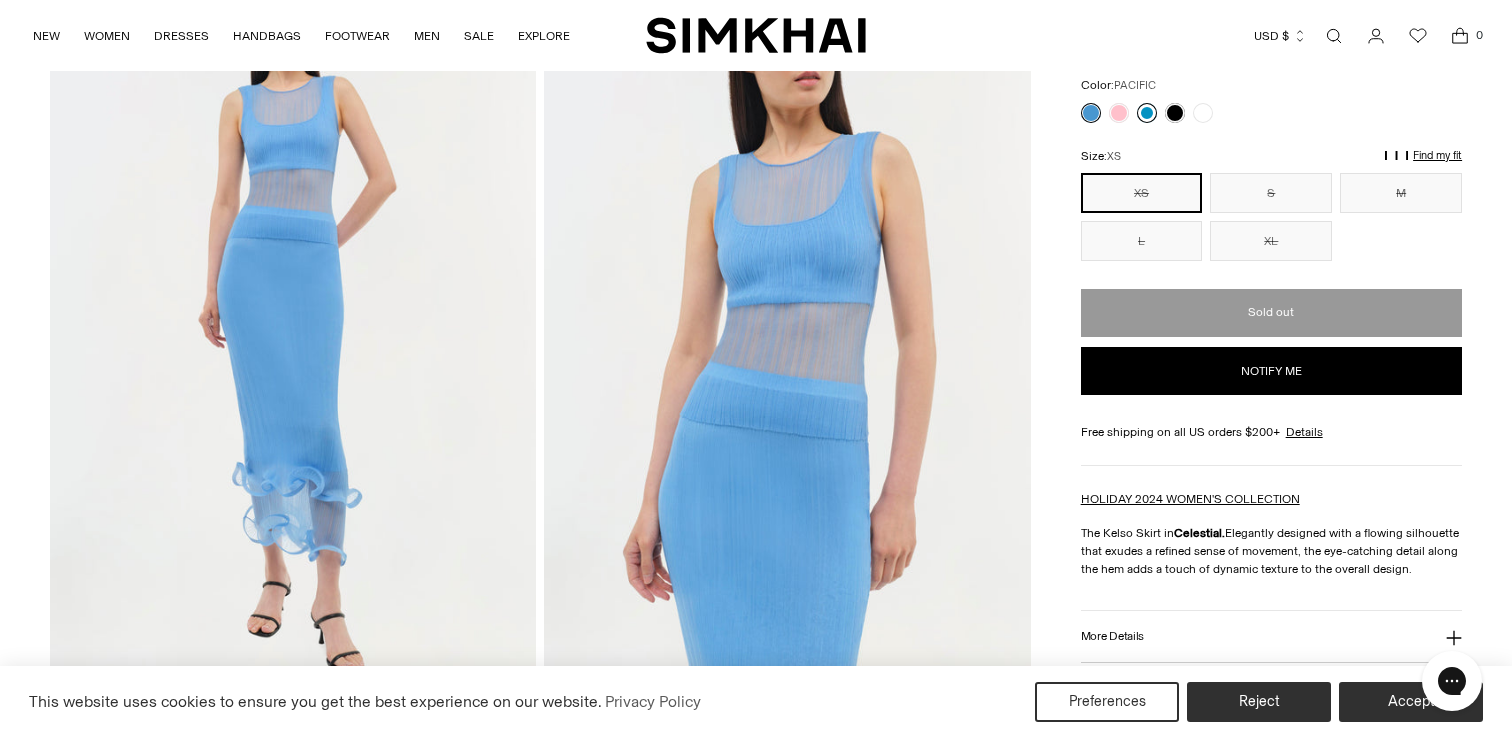 click at bounding box center [1147, 113] 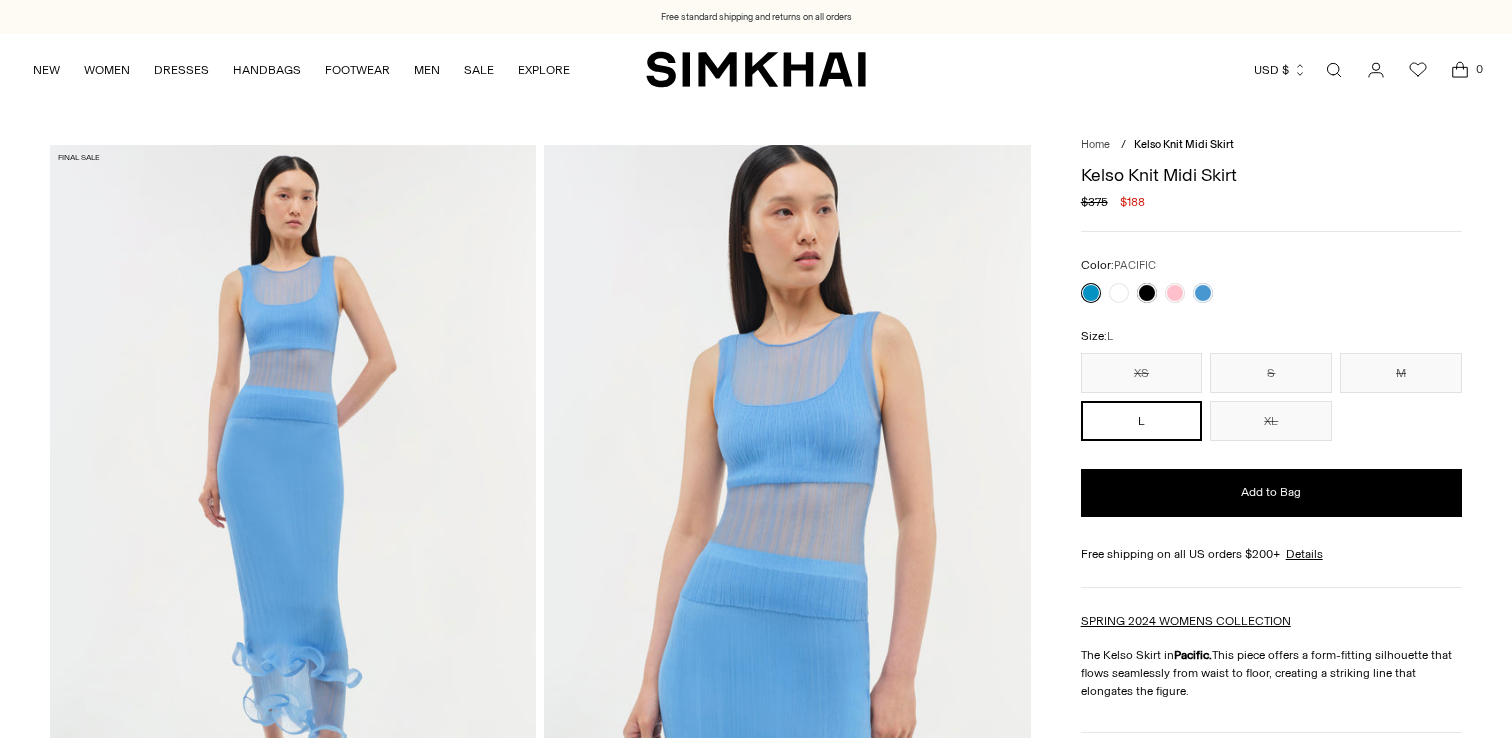 scroll, scrollTop: 0, scrollLeft: 0, axis: both 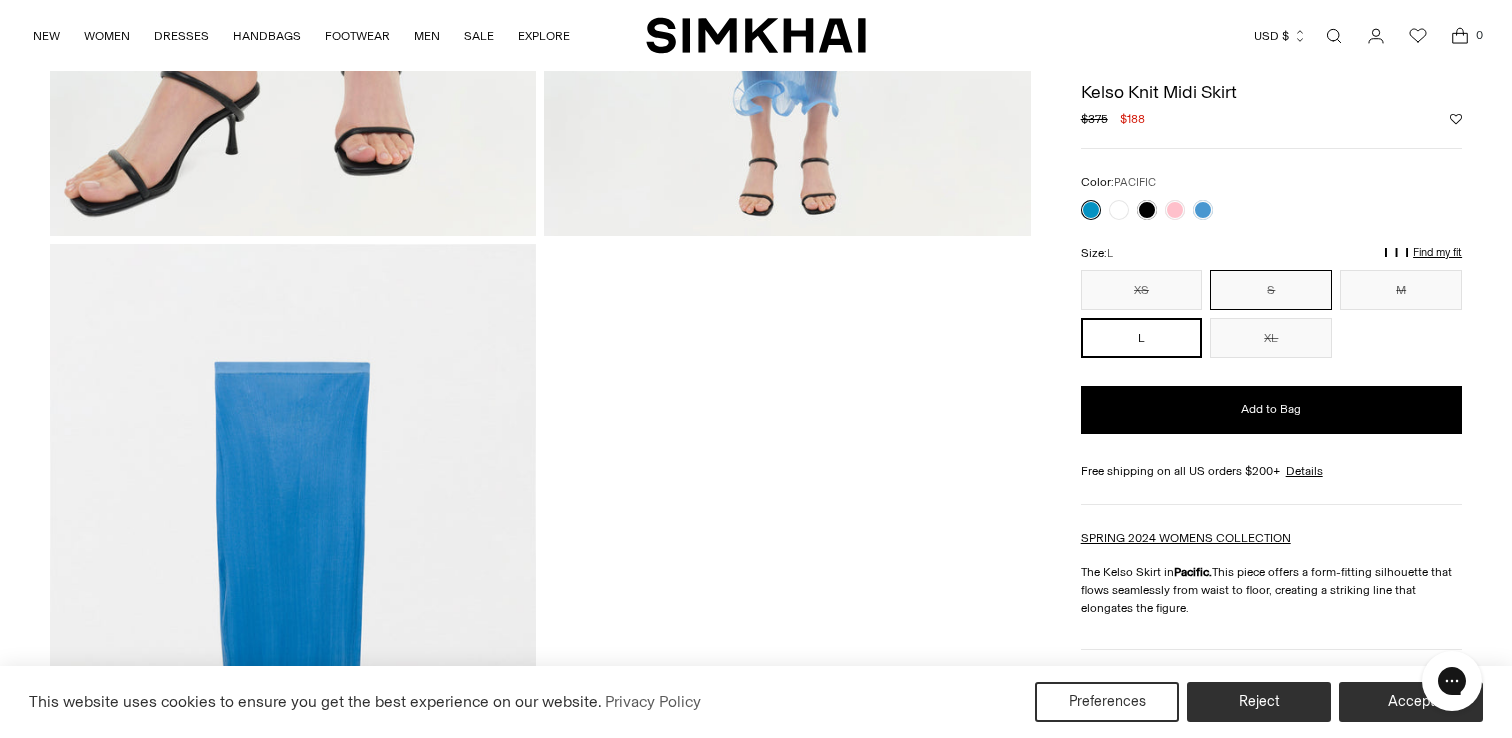 click on "S" at bounding box center [1271, 290] 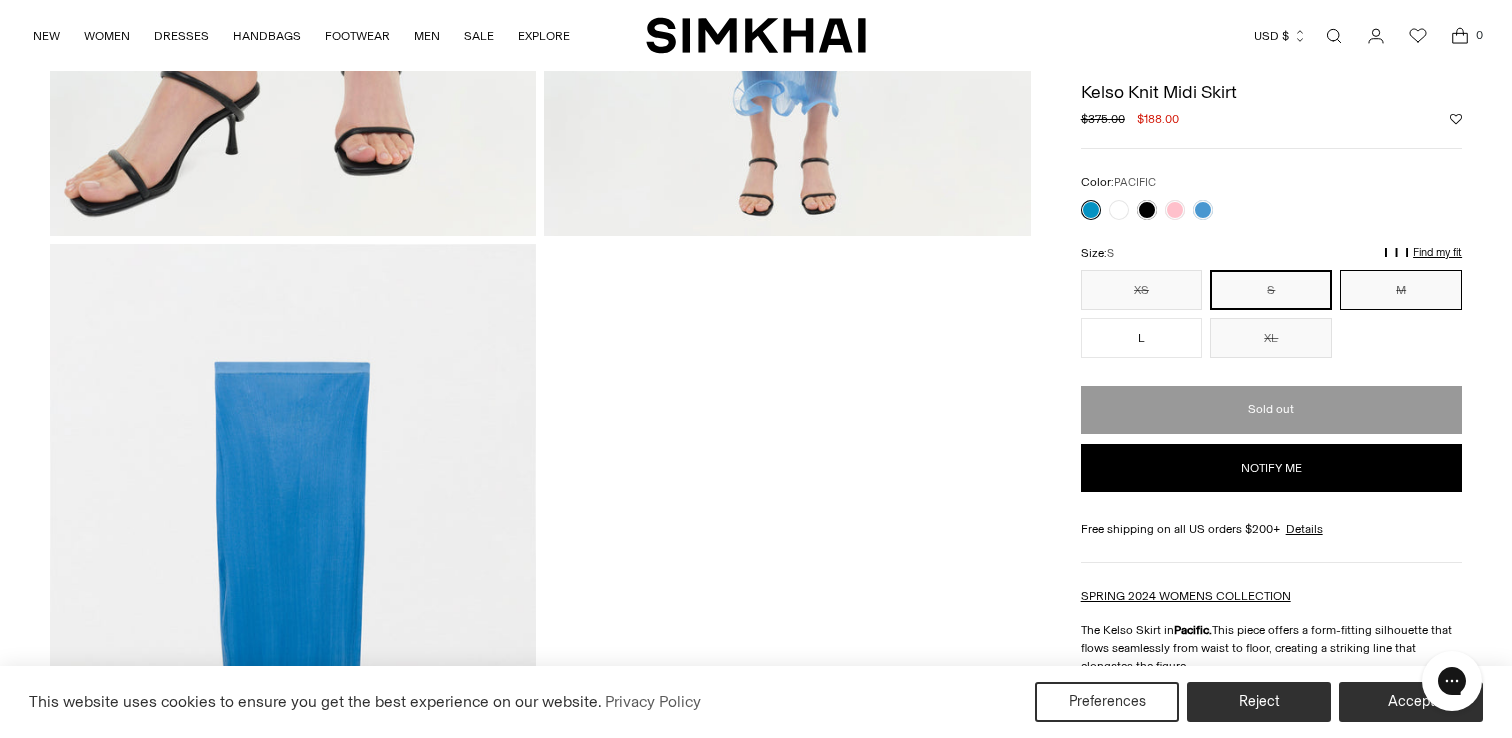 click on "M" at bounding box center [1401, 290] 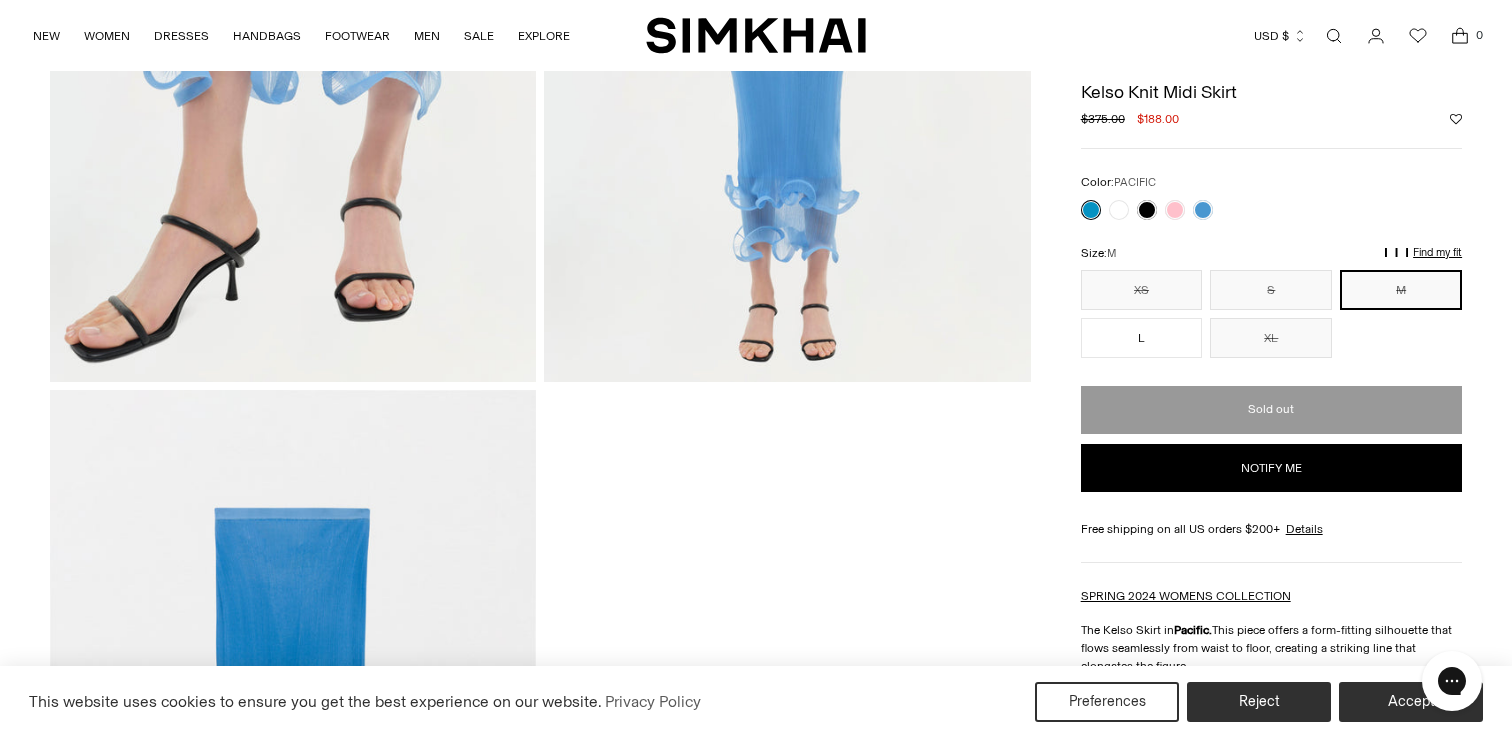 scroll, scrollTop: 1881, scrollLeft: 0, axis: vertical 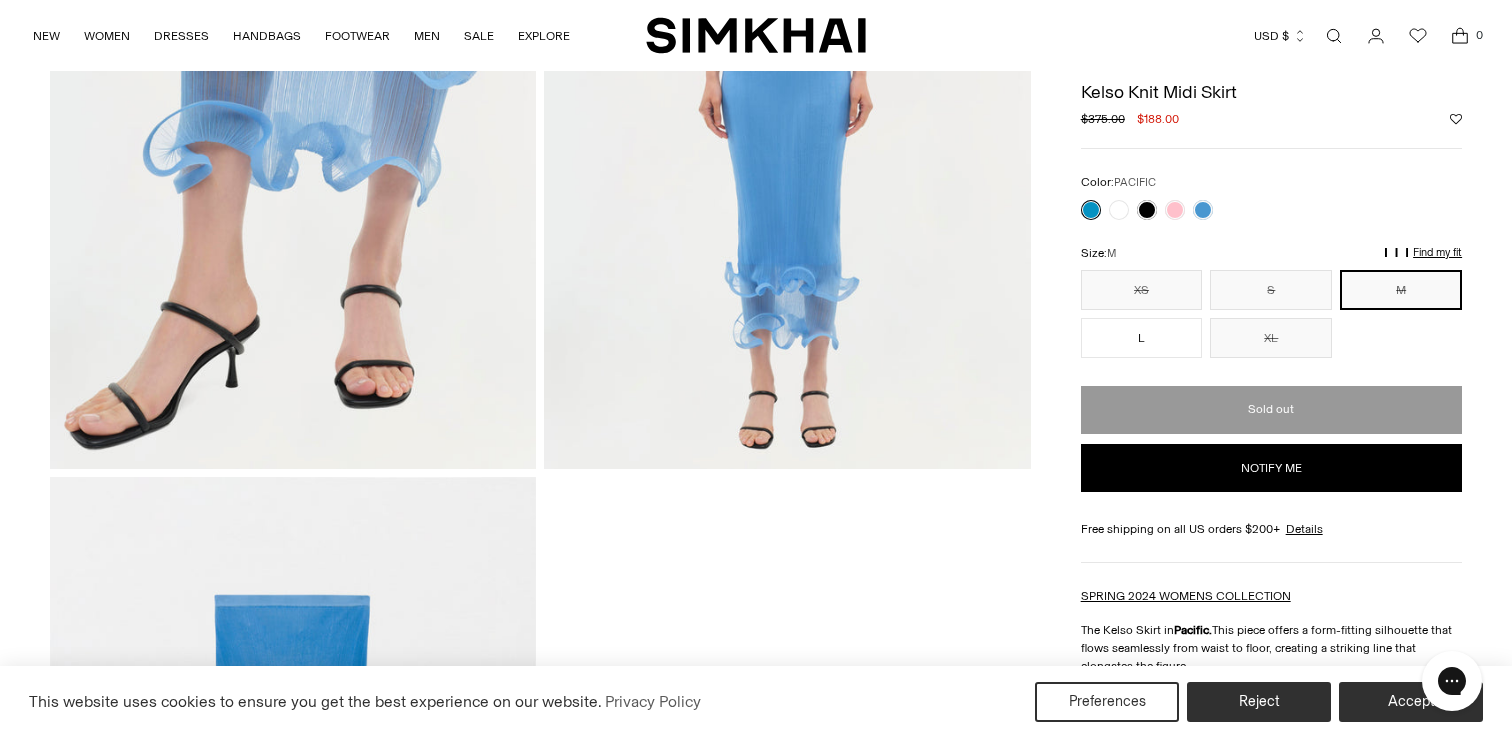 click on "Find my fit" at bounding box center [1202, 262] 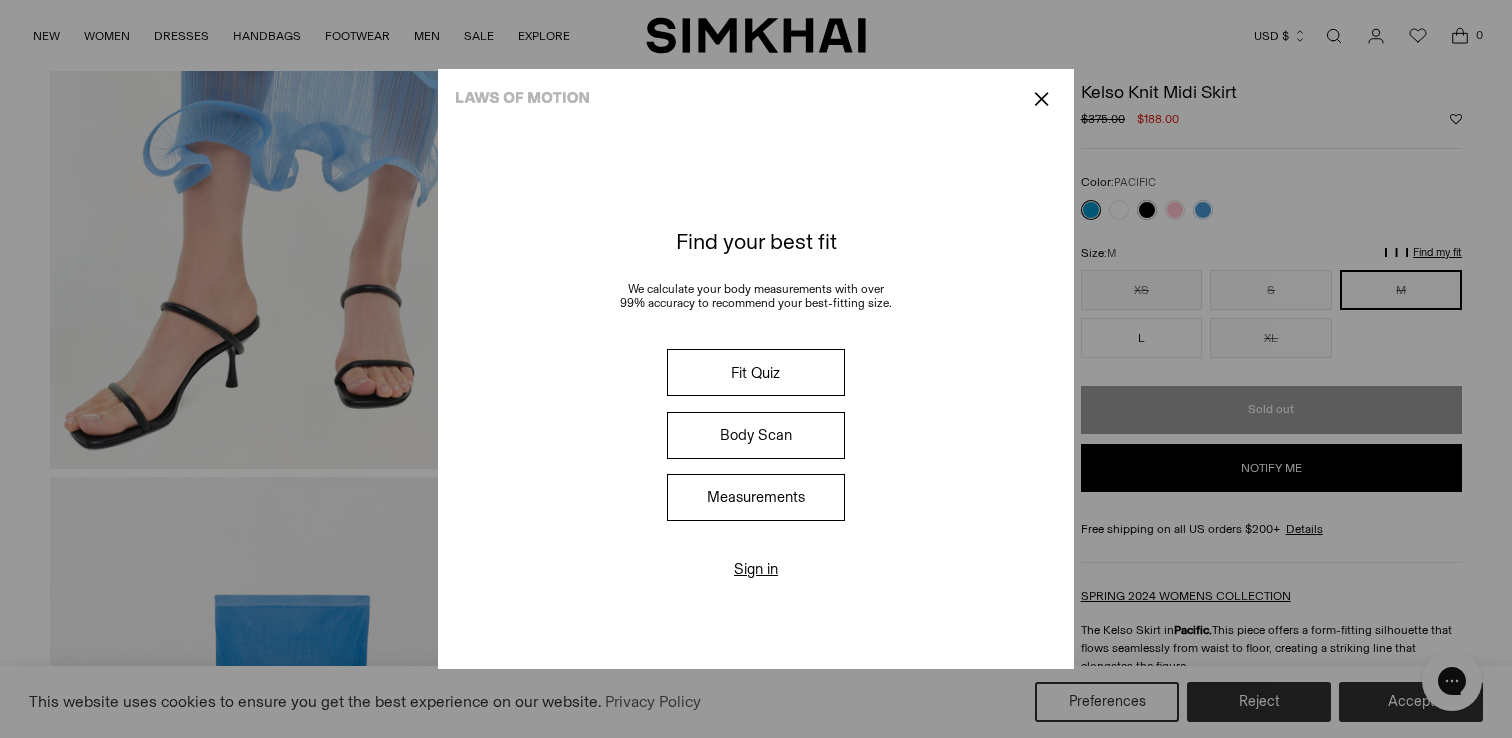 click on "✕" at bounding box center [1041, 99] 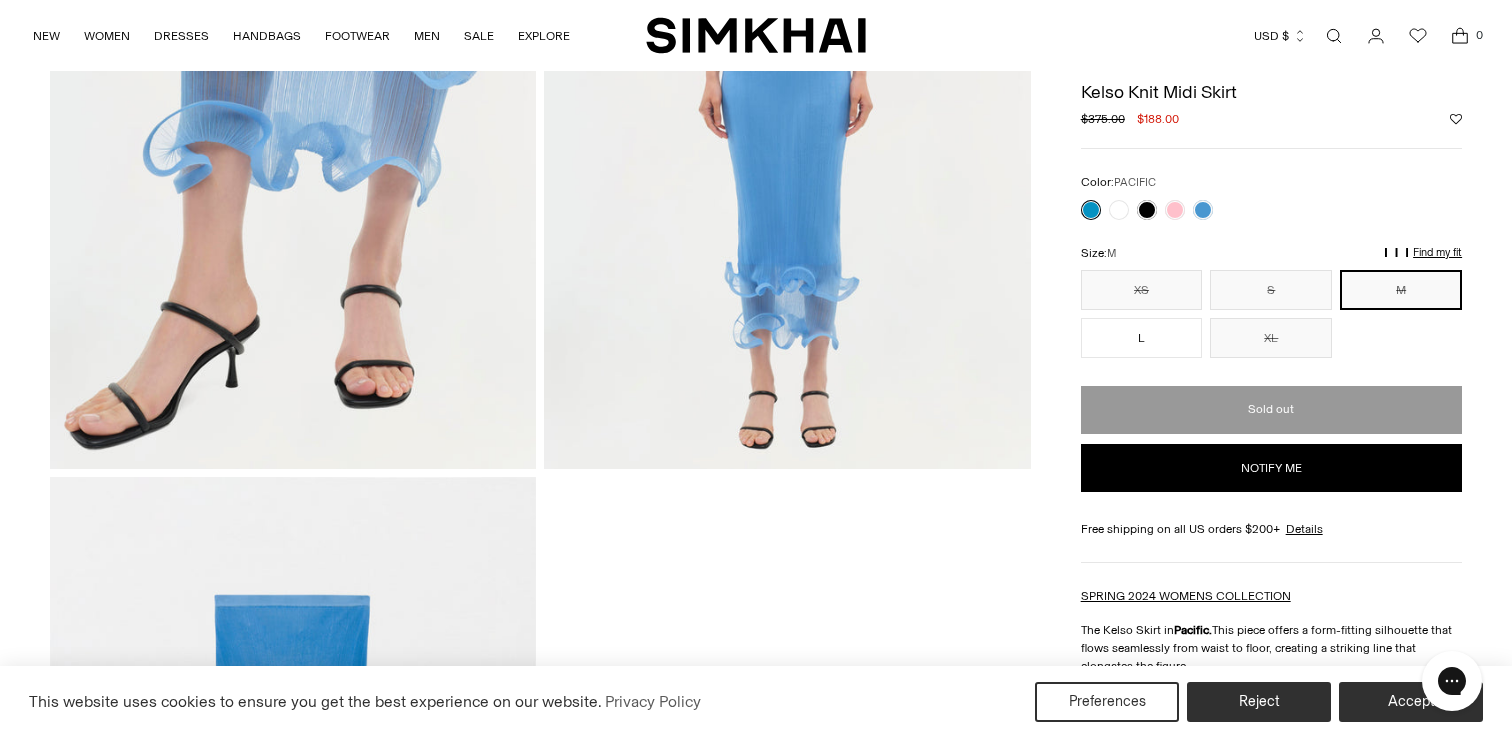 click at bounding box center [1177, 261] 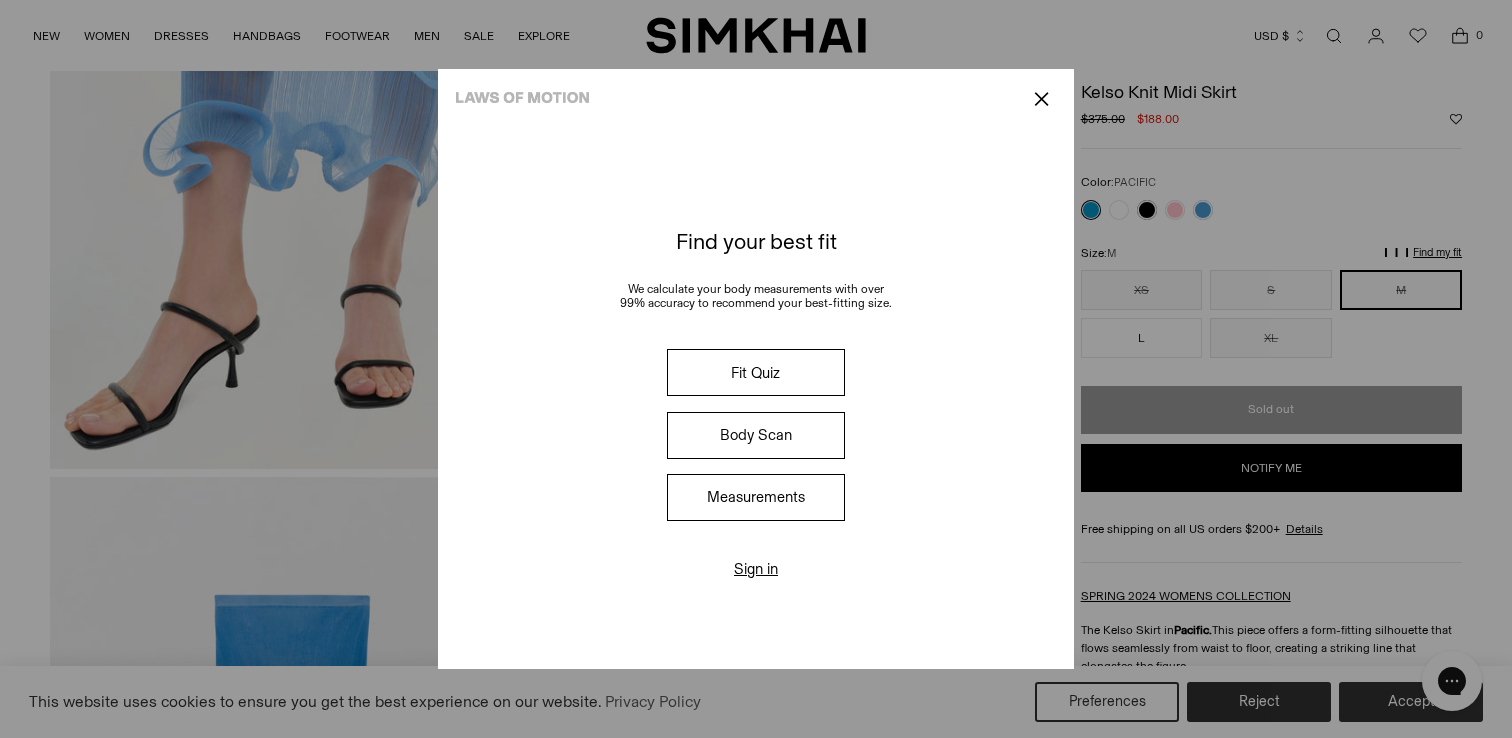 click on "✕" at bounding box center [1041, 99] 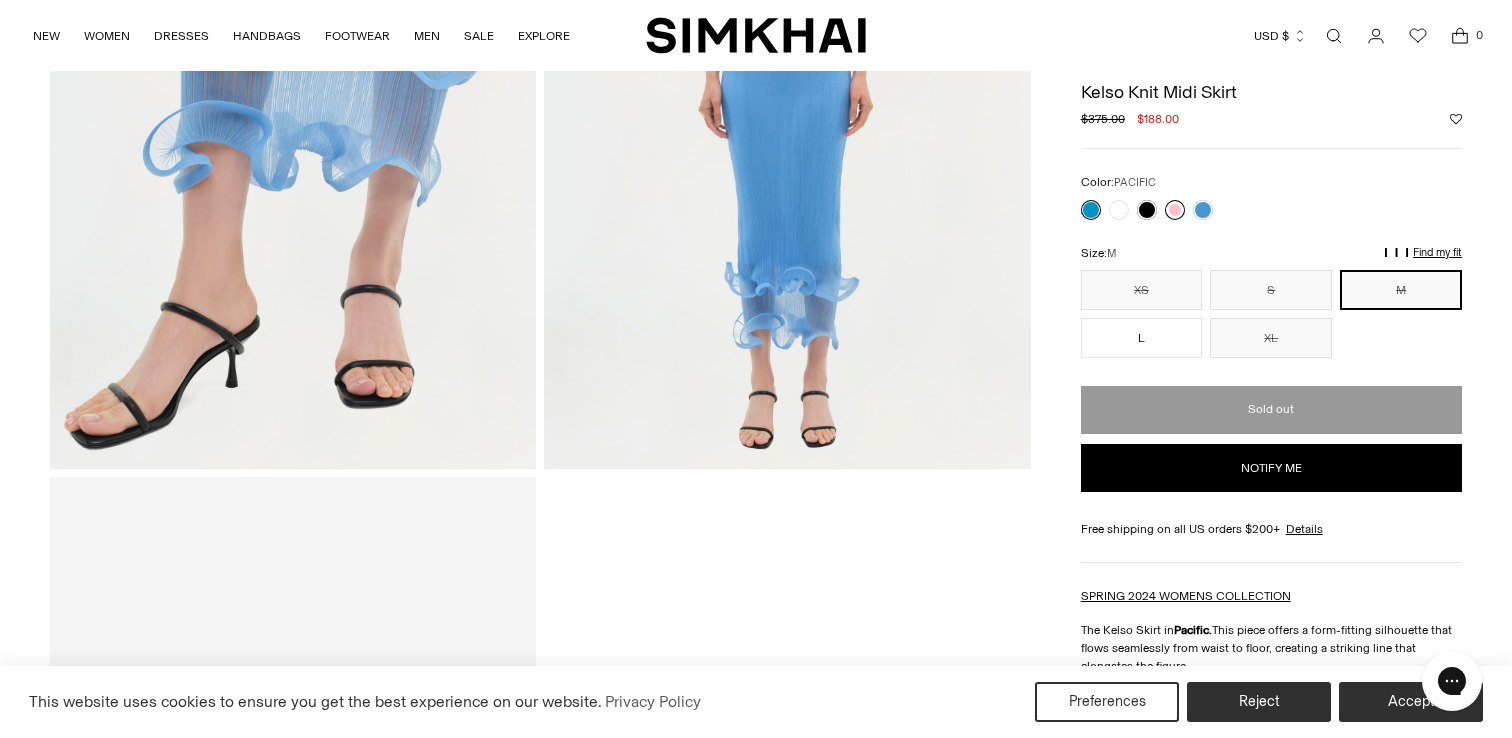 click at bounding box center (1175, 210) 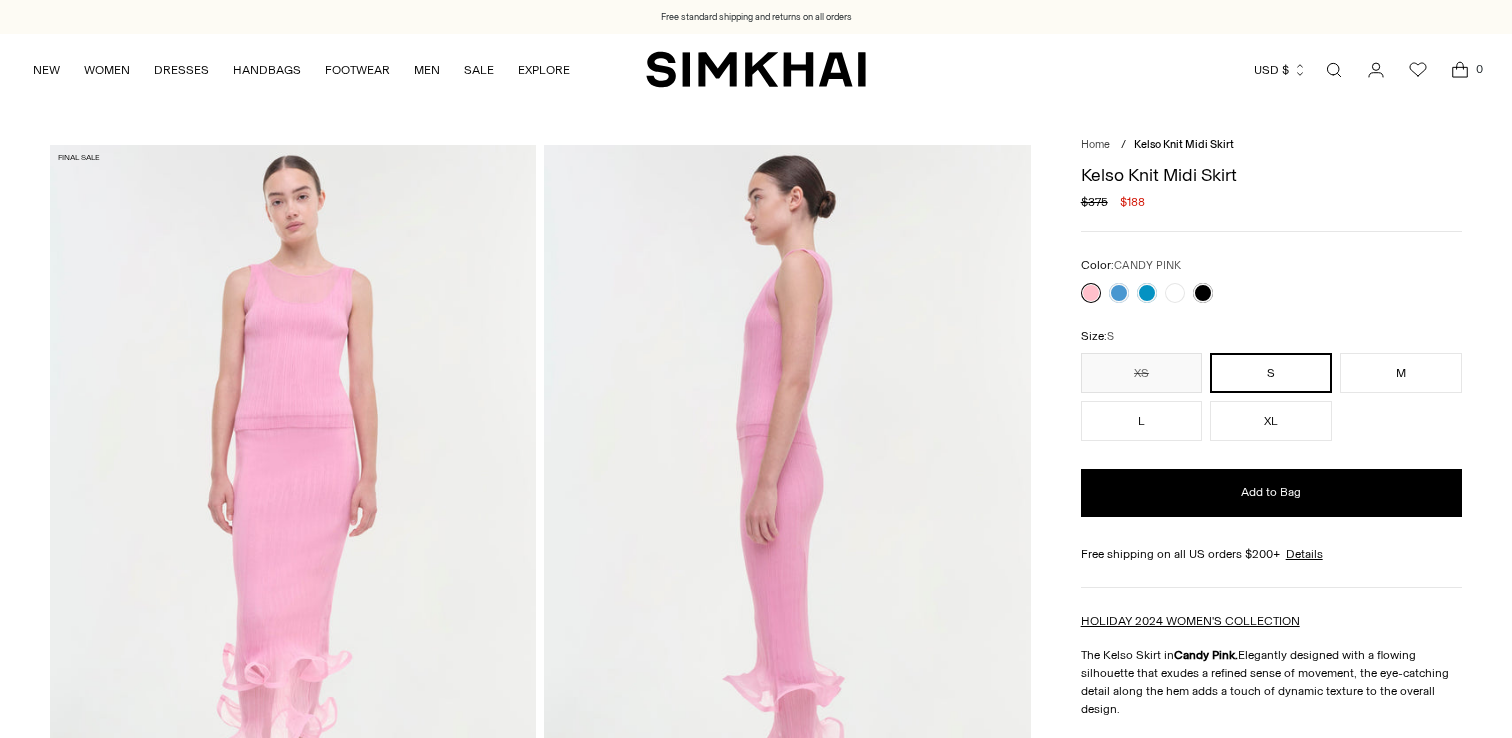 scroll, scrollTop: 0, scrollLeft: 0, axis: both 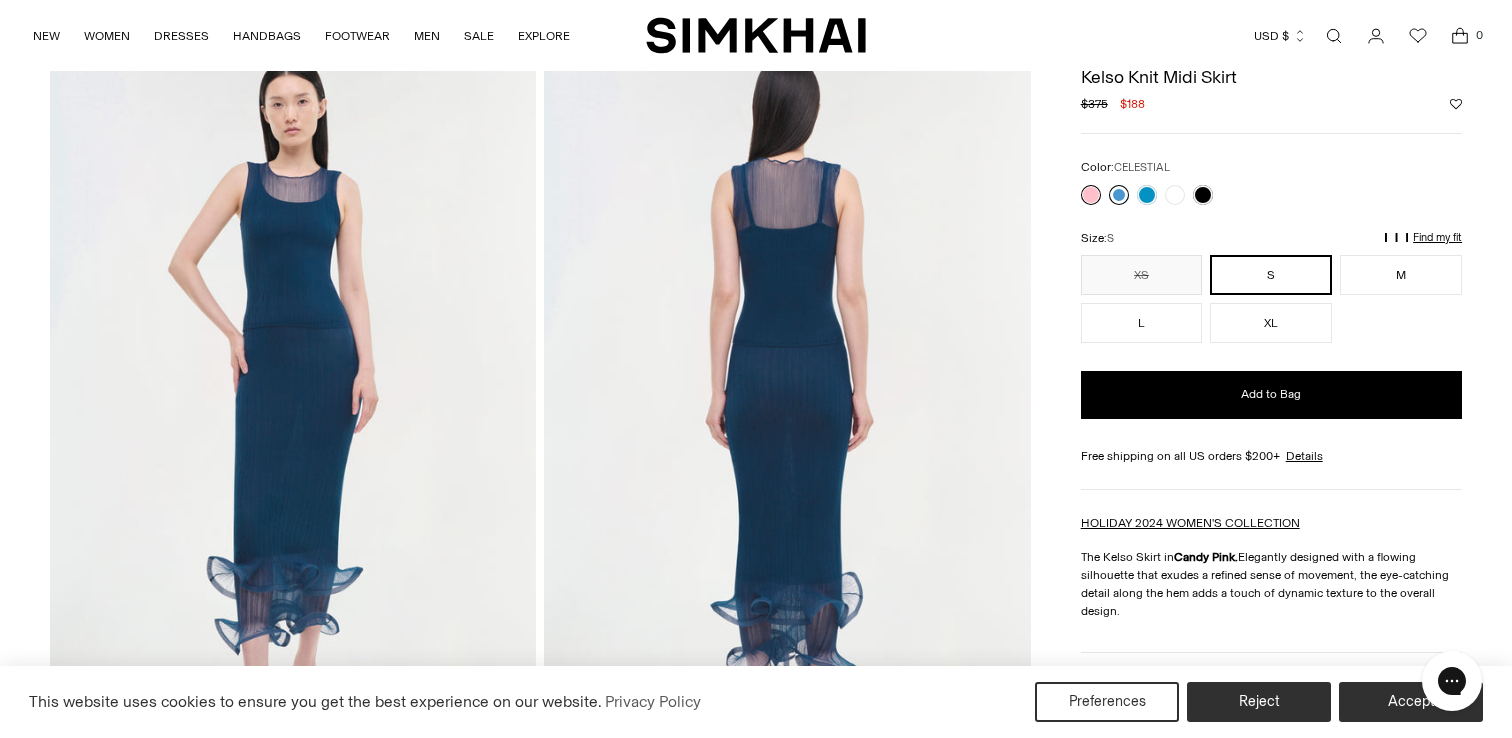 click at bounding box center [1119, 195] 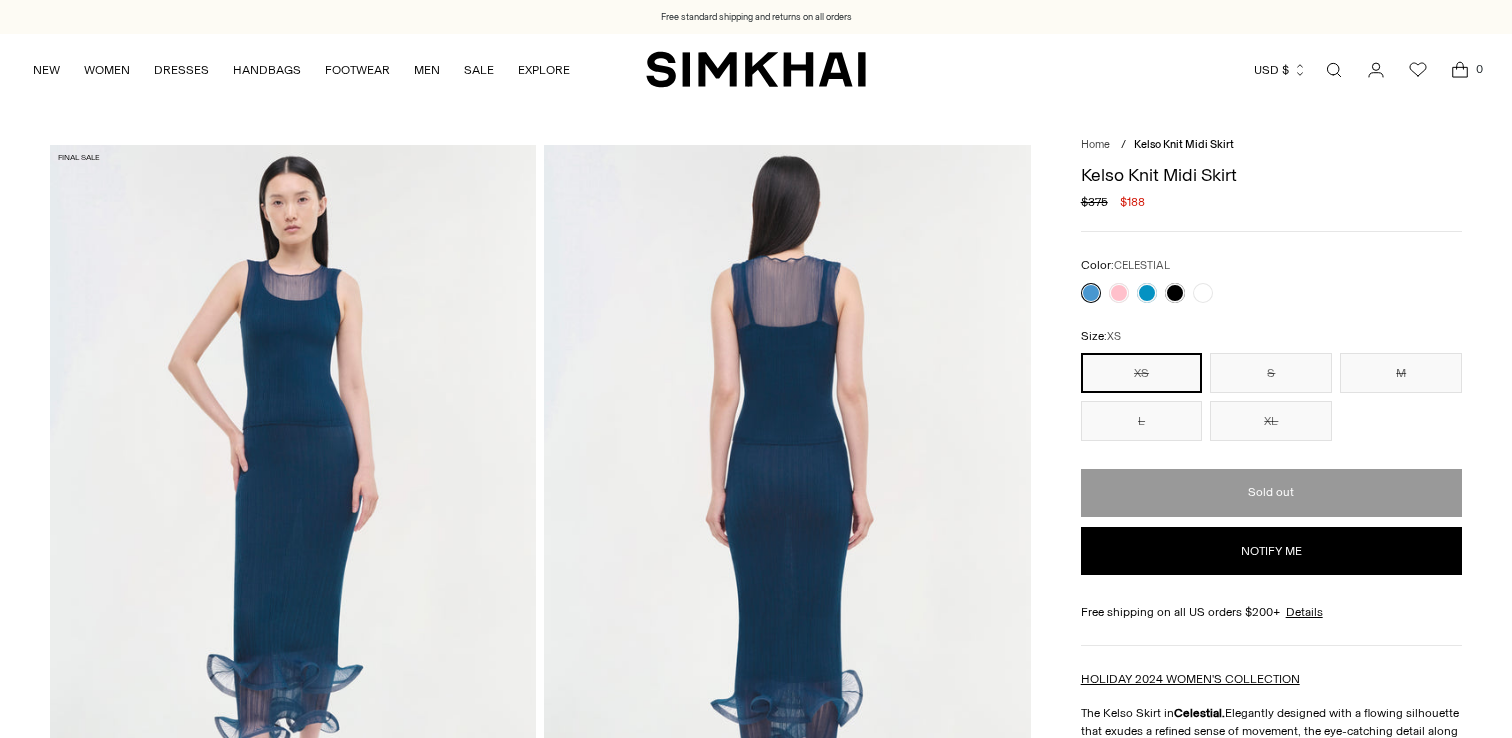 scroll, scrollTop: 0, scrollLeft: 0, axis: both 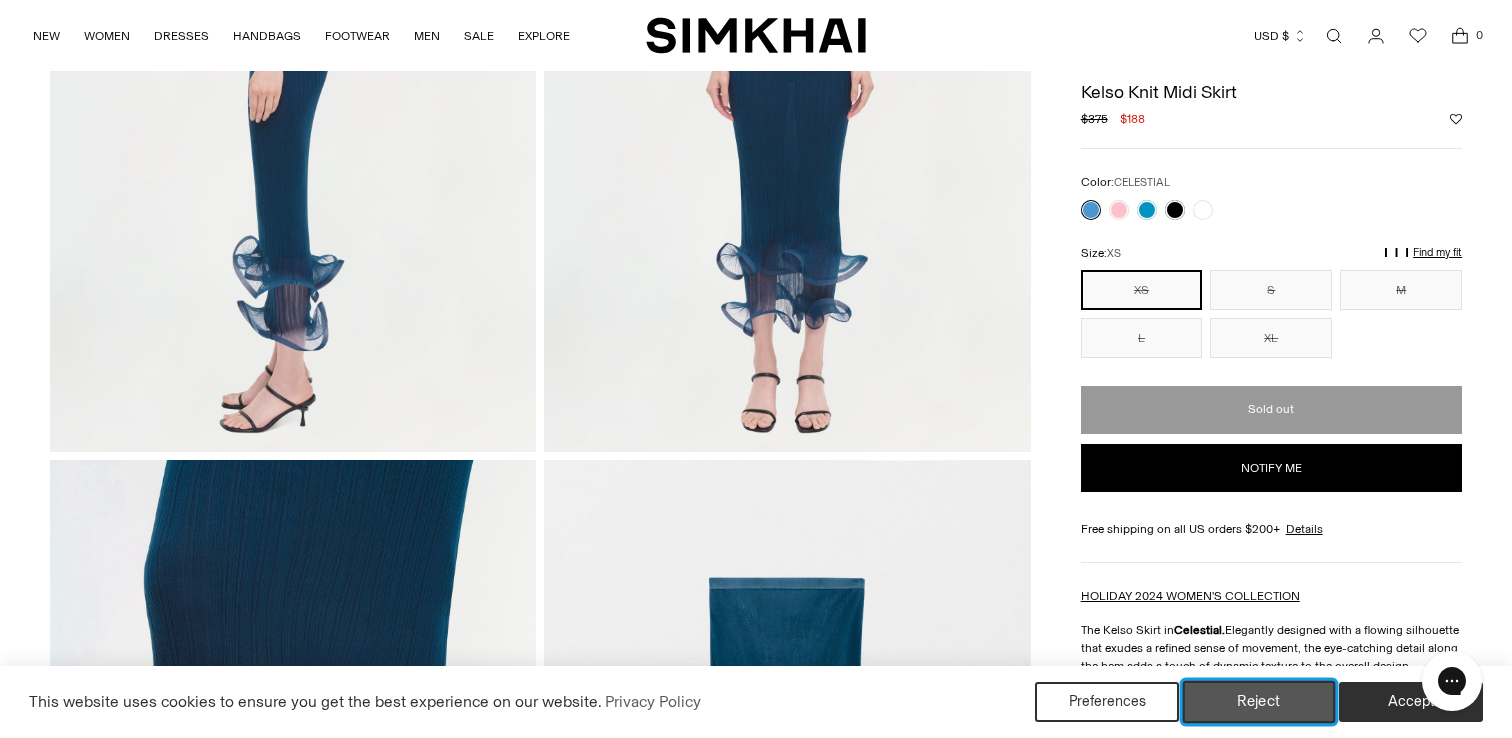 click on "Reject" at bounding box center (1259, 702) 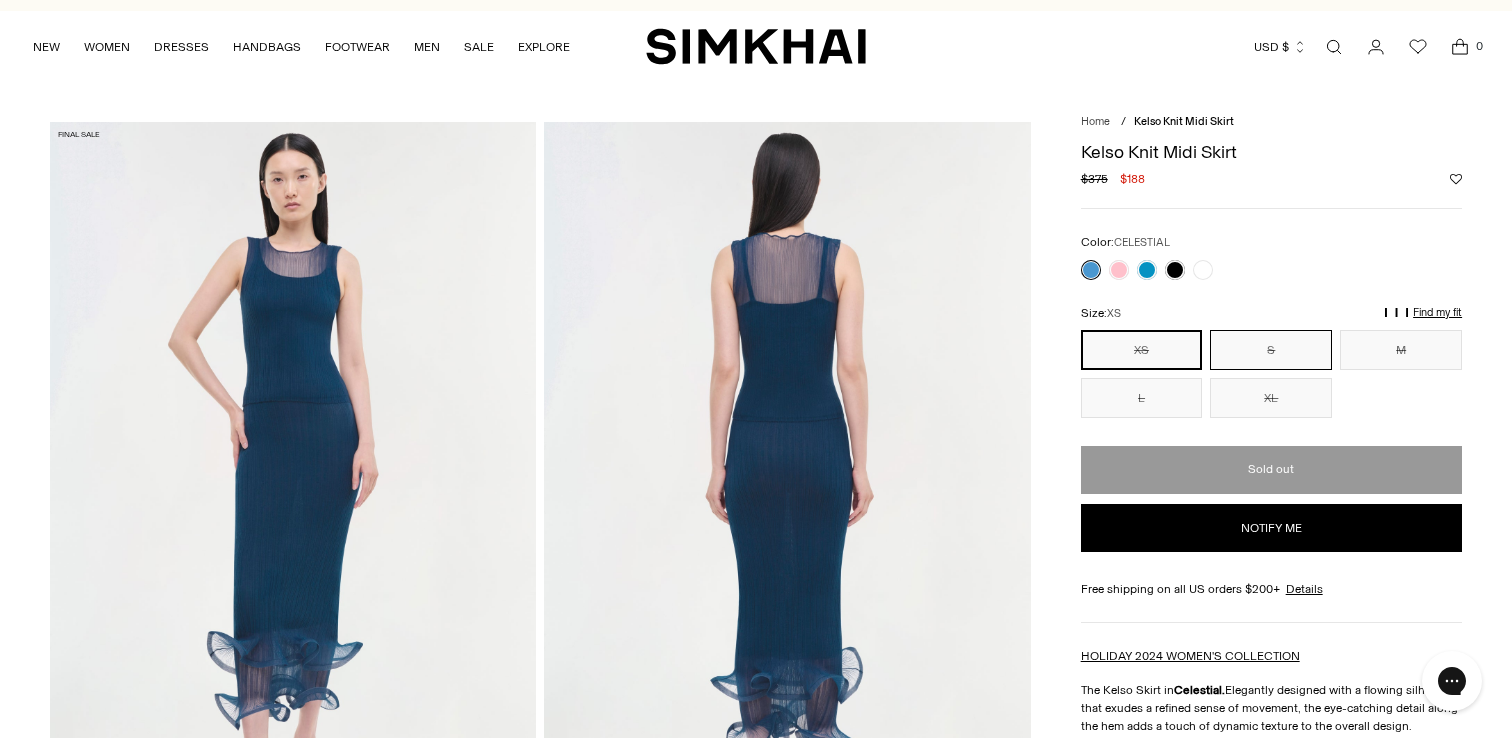 scroll, scrollTop: 0, scrollLeft: 0, axis: both 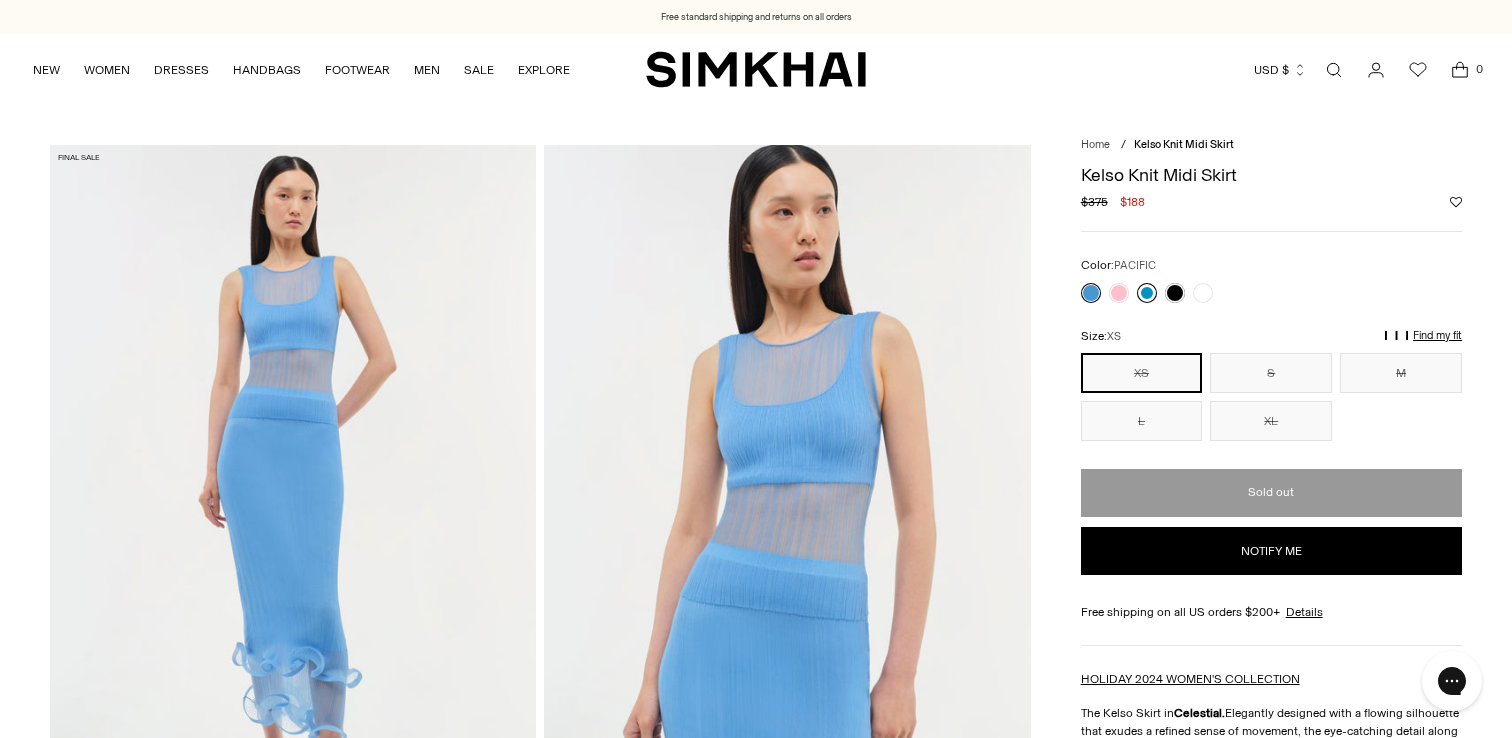 click at bounding box center (1147, 293) 